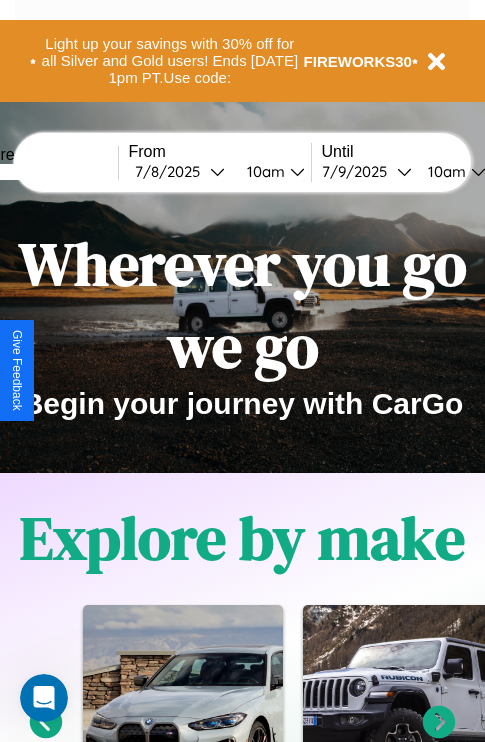 scroll, scrollTop: 0, scrollLeft: 0, axis: both 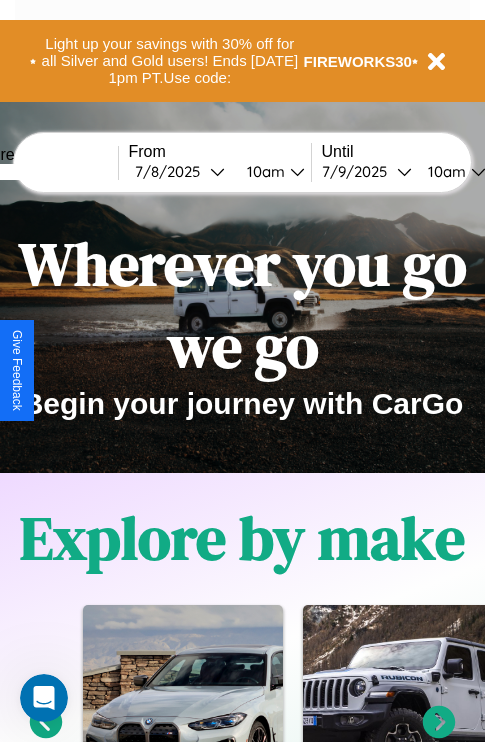 click at bounding box center (43, 172) 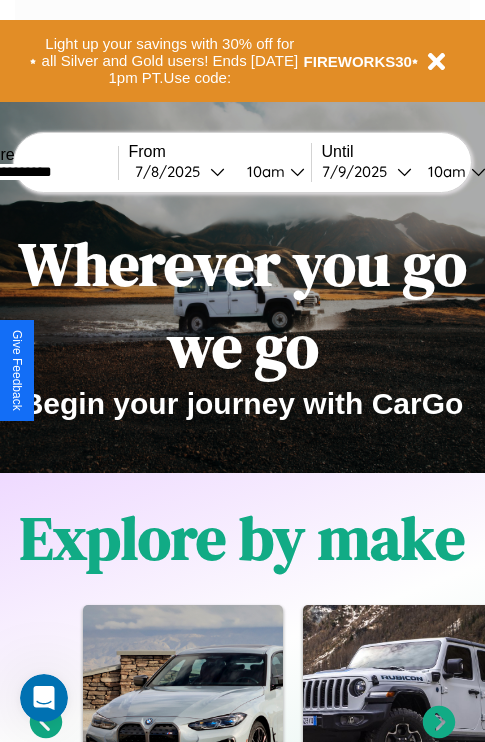 type on "**********" 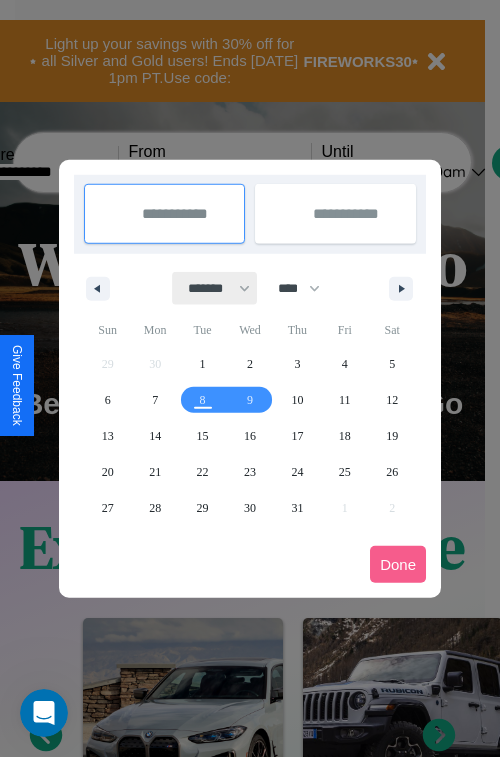 click on "******* ******** ***** ***** *** **** **** ****** ********* ******* ******** ********" at bounding box center (215, 288) 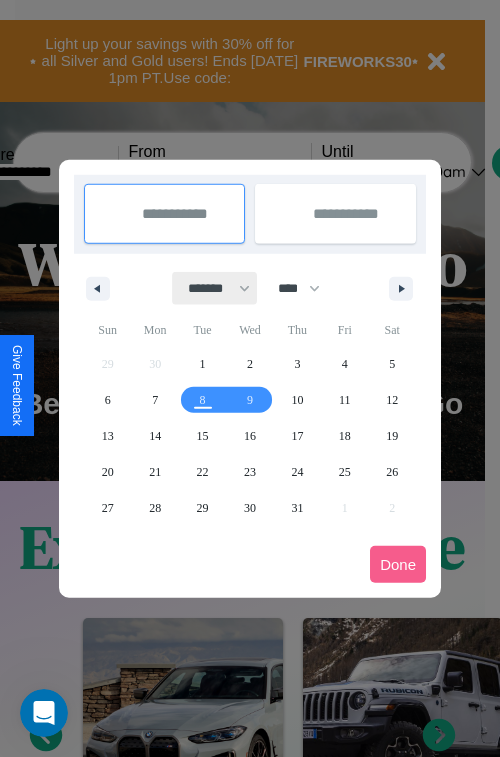 select on "*" 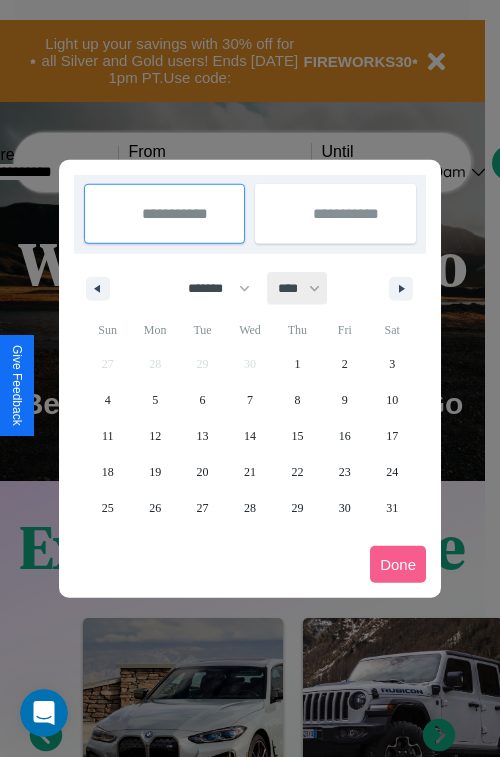 click on "**** **** **** **** **** **** **** **** **** **** **** **** **** **** **** **** **** **** **** **** **** **** **** **** **** **** **** **** **** **** **** **** **** **** **** **** **** **** **** **** **** **** **** **** **** **** **** **** **** **** **** **** **** **** **** **** **** **** **** **** **** **** **** **** **** **** **** **** **** **** **** **** **** **** **** **** **** **** **** **** **** **** **** **** **** **** **** **** **** **** **** **** **** **** **** **** **** **** **** **** **** **** **** **** **** **** **** **** **** **** **** **** **** **** **** **** **** **** **** **** ****" at bounding box center [298, 288] 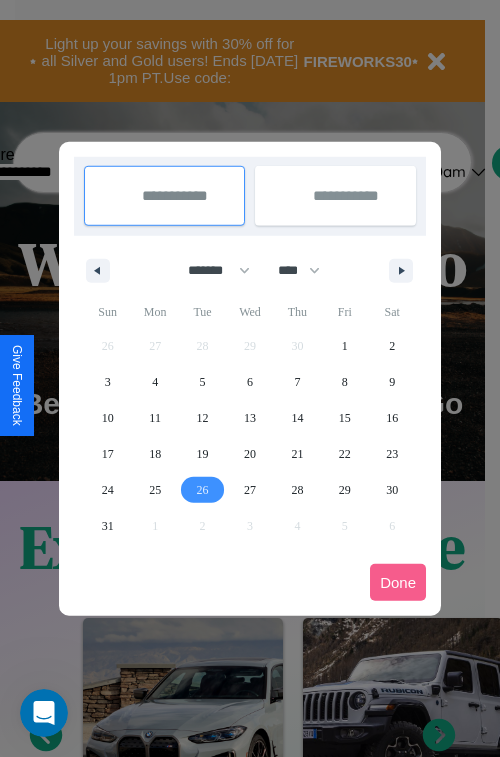 click on "26" at bounding box center [203, 490] 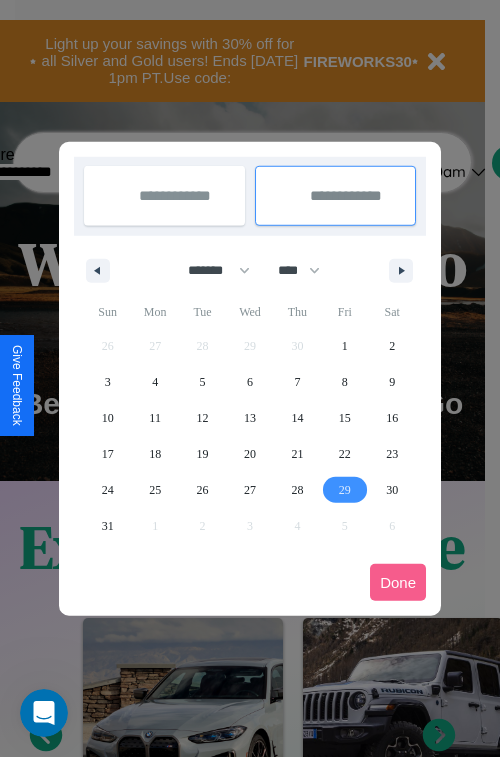 click on "29" at bounding box center (345, 490) 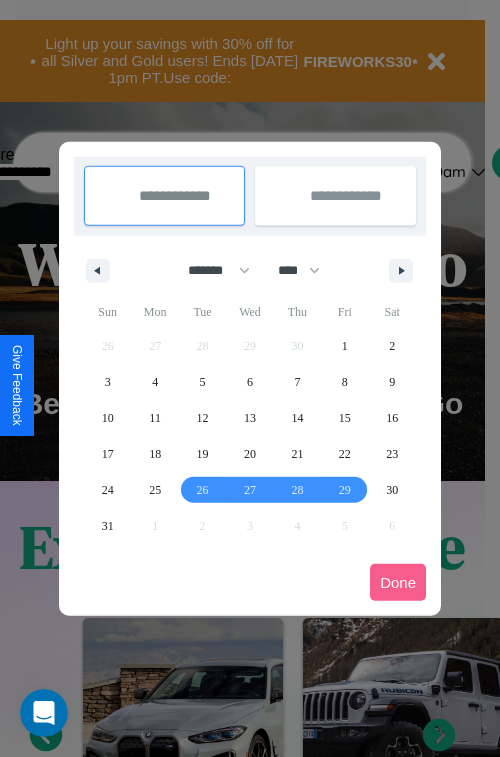 type on "**********" 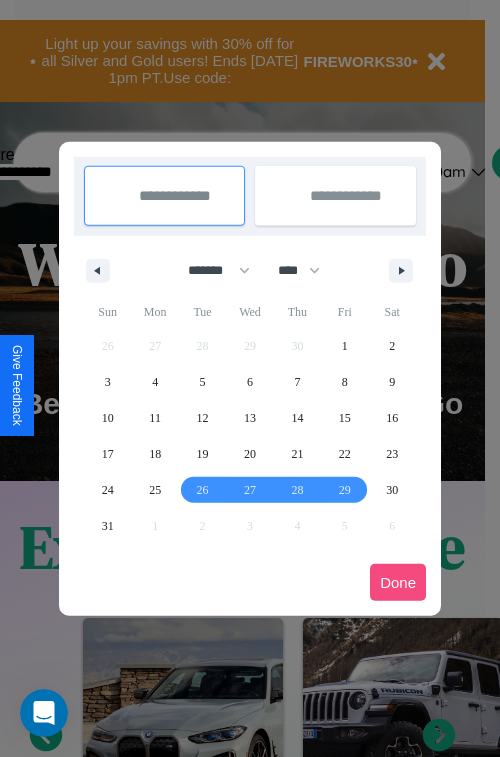 click on "Done" at bounding box center (398, 582) 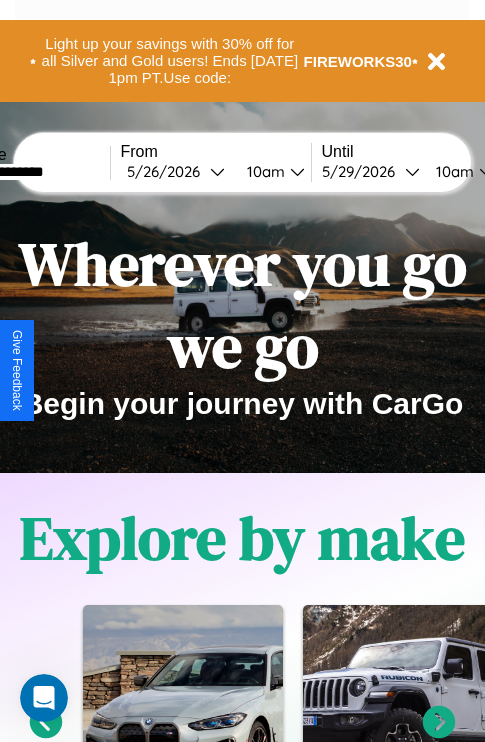 scroll, scrollTop: 0, scrollLeft: 77, axis: horizontal 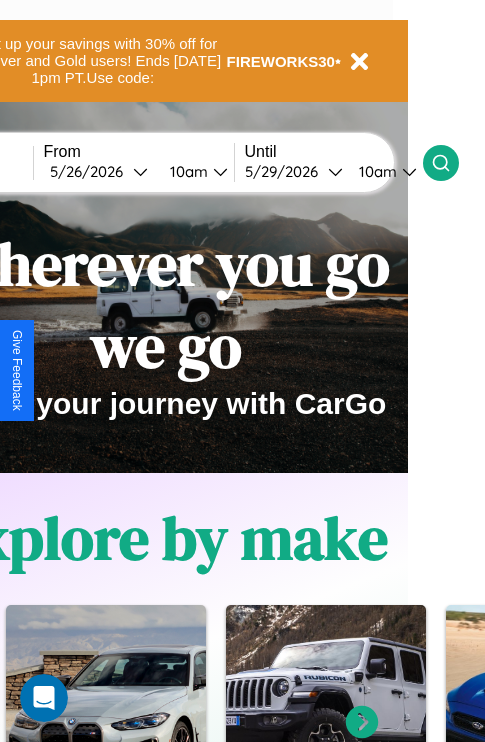 click 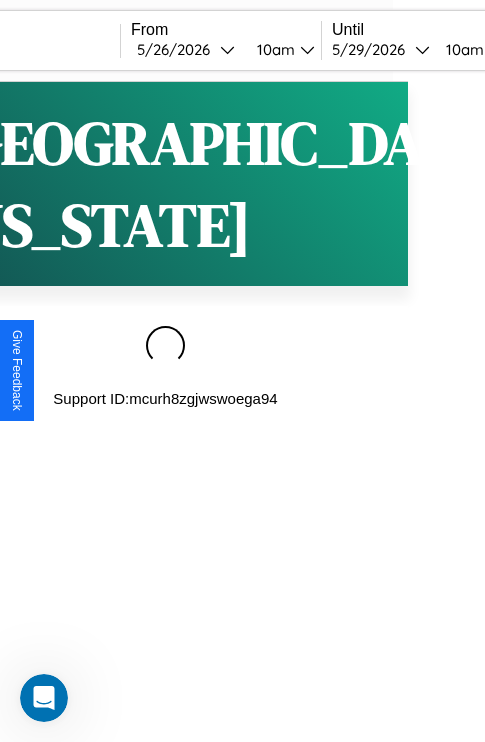 scroll, scrollTop: 0, scrollLeft: 0, axis: both 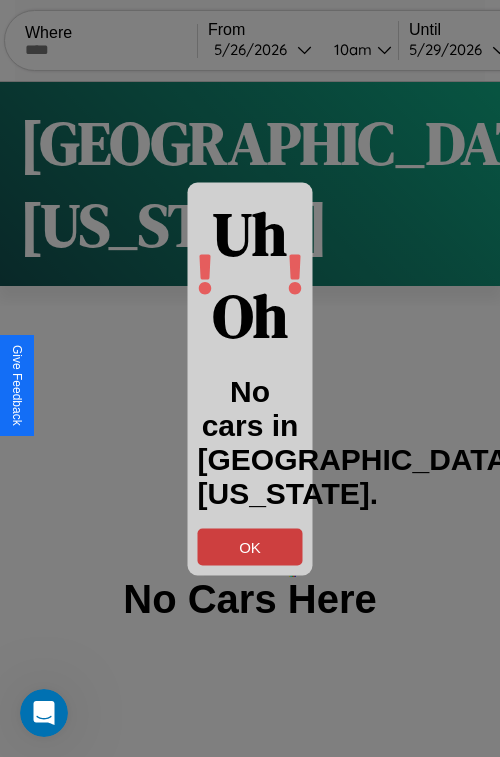 click on "OK" at bounding box center [250, 546] 